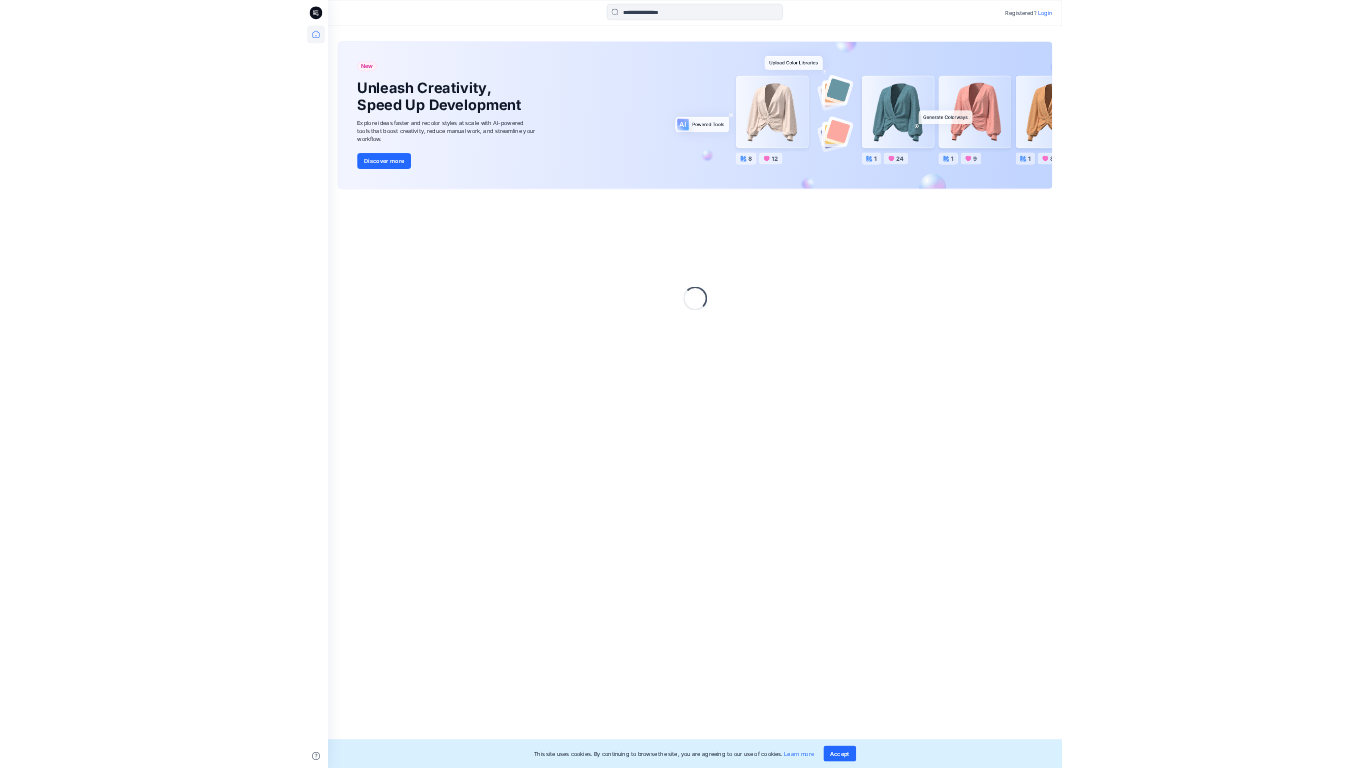 scroll, scrollTop: 0, scrollLeft: 0, axis: both 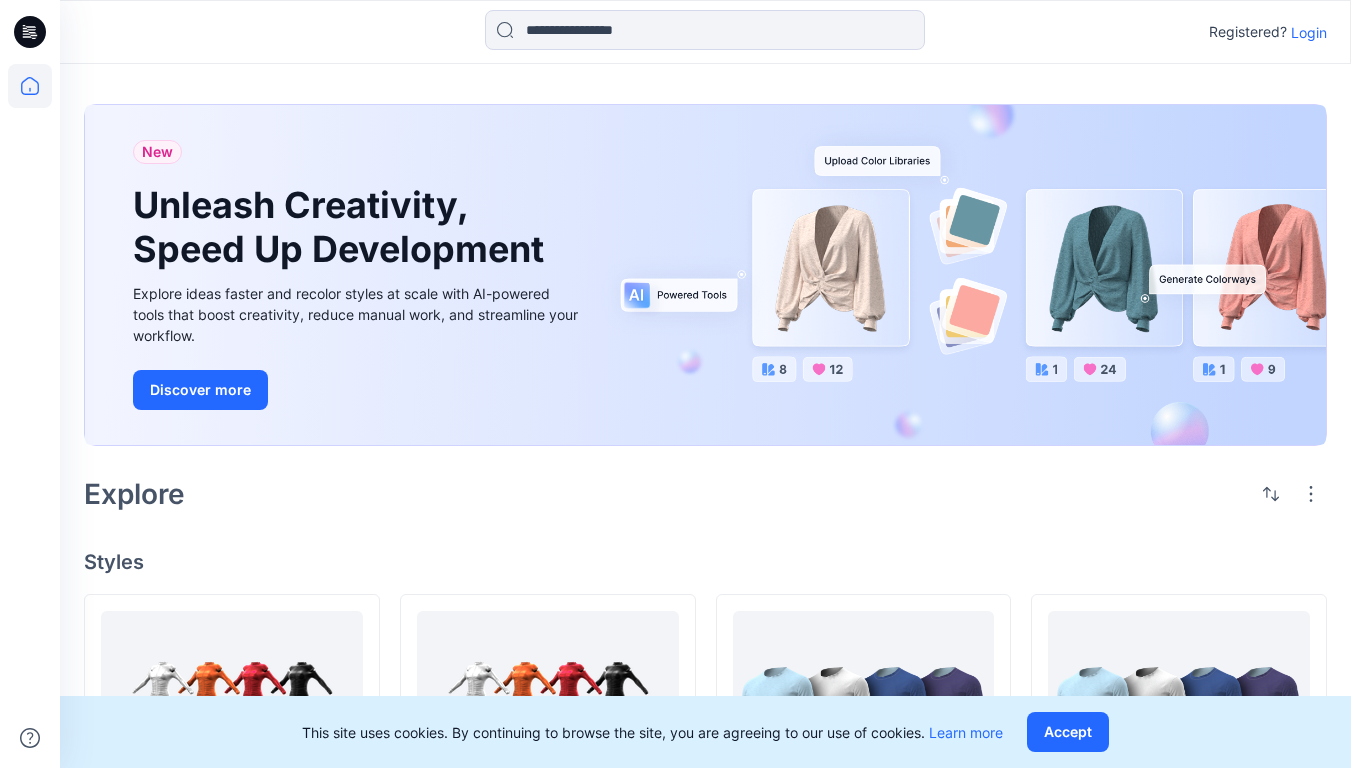 click on "Login" at bounding box center [1309, 32] 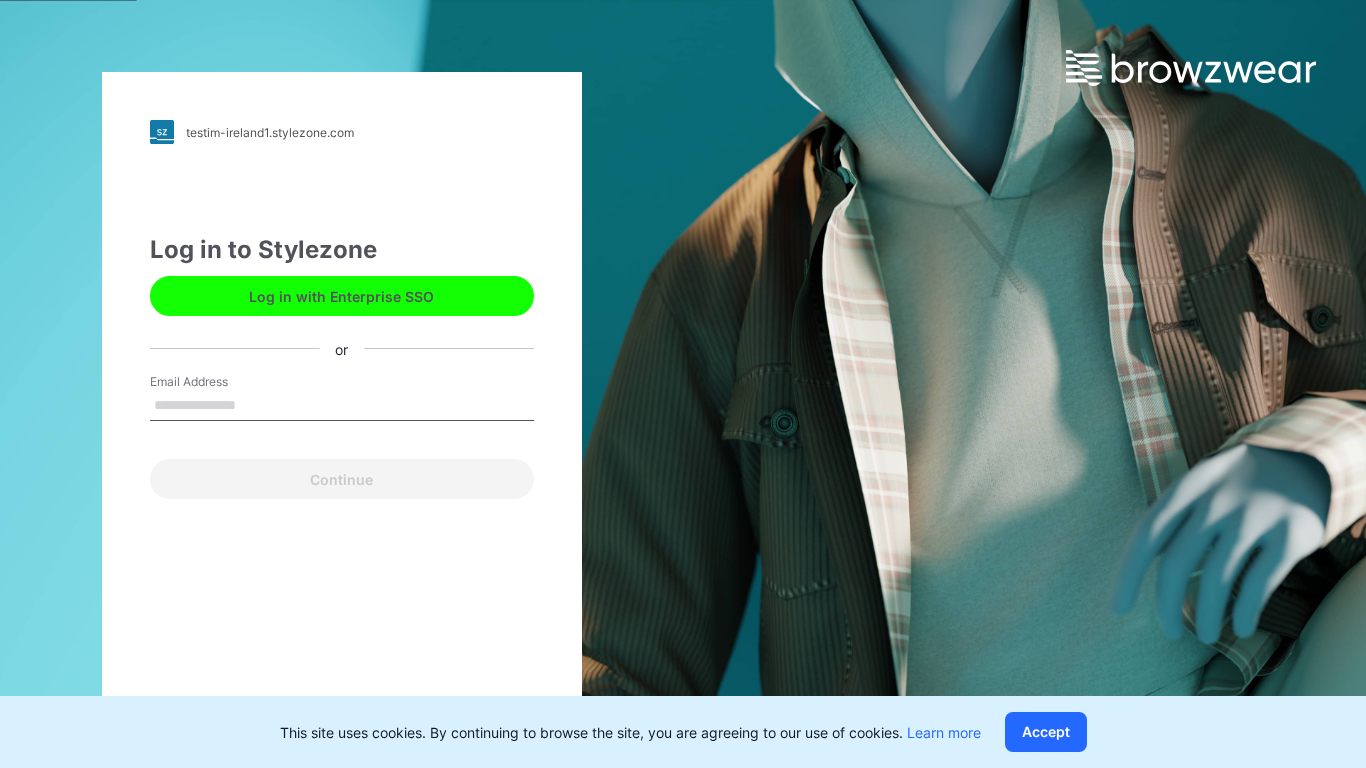 click on "Email Address" at bounding box center [342, 406] 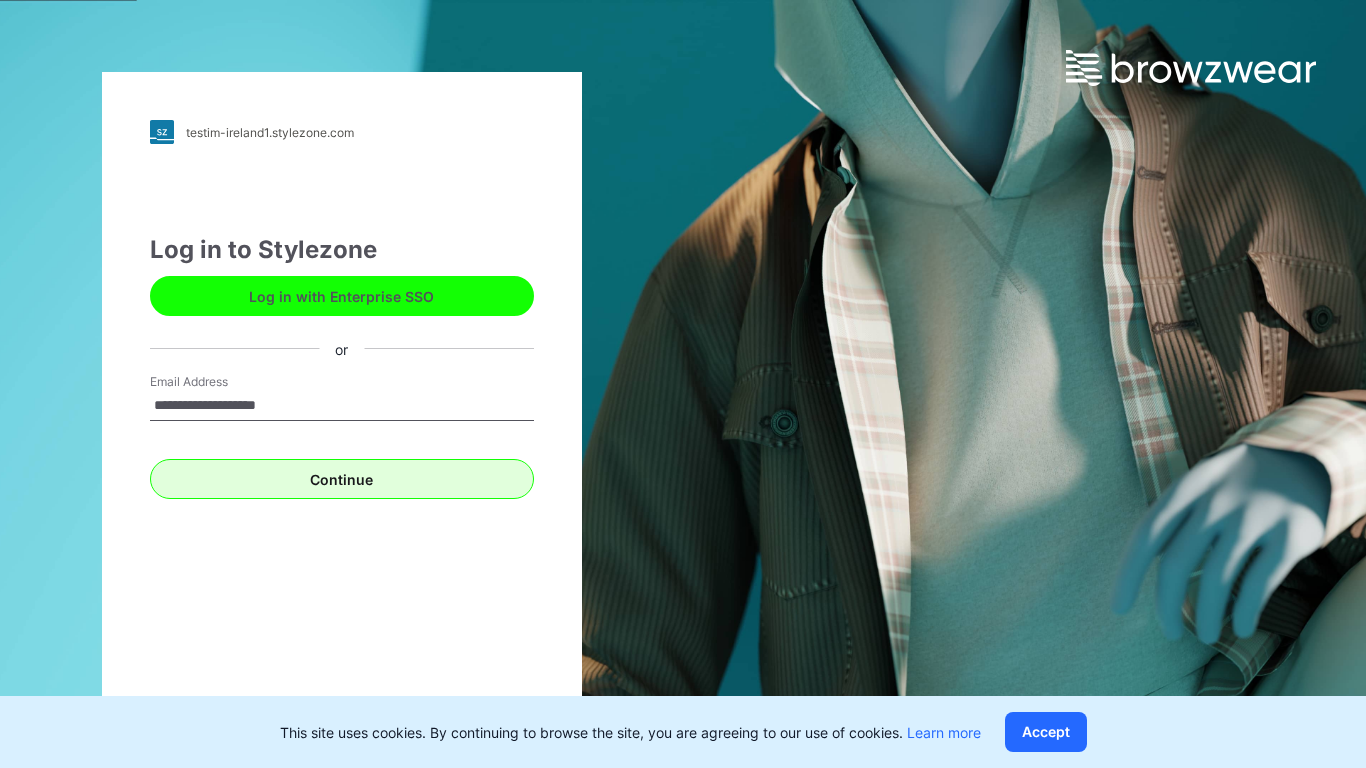 type on "**********" 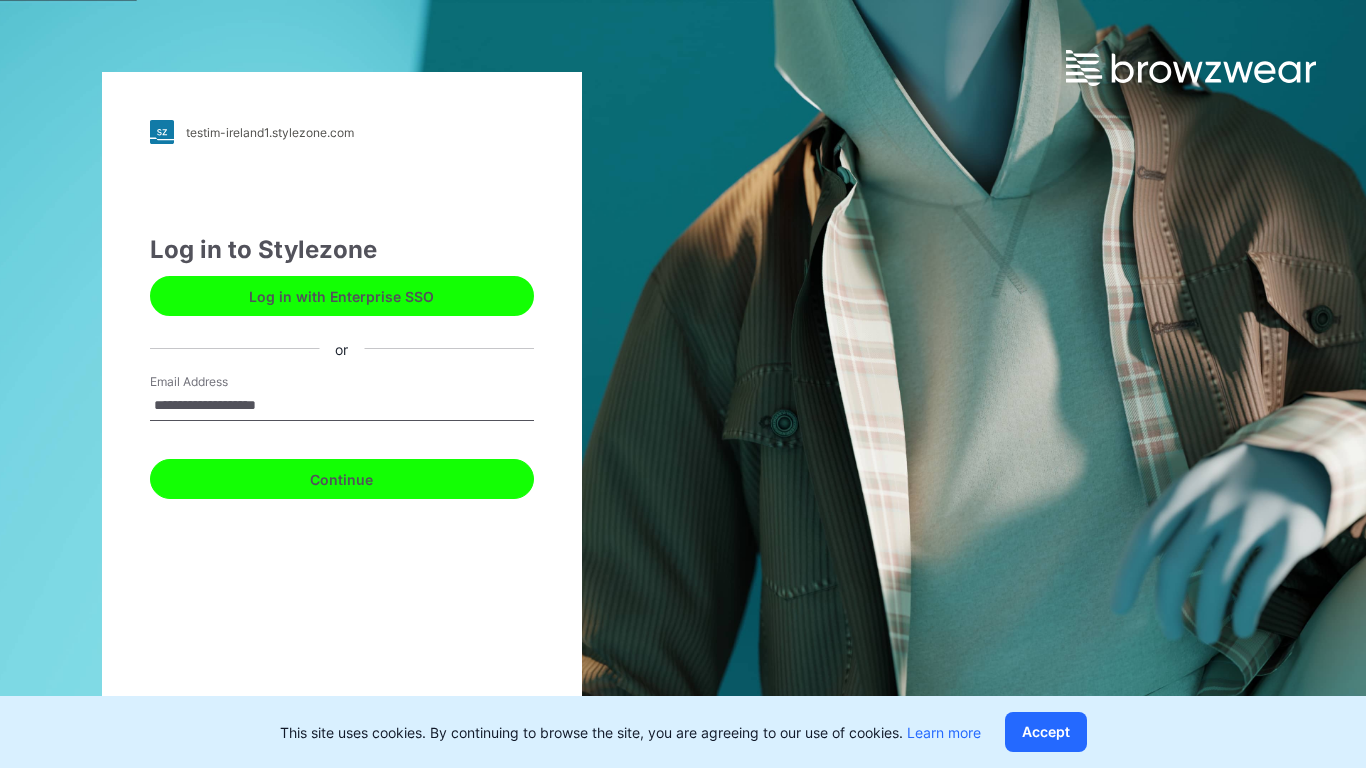 click on "Continue" at bounding box center [342, 479] 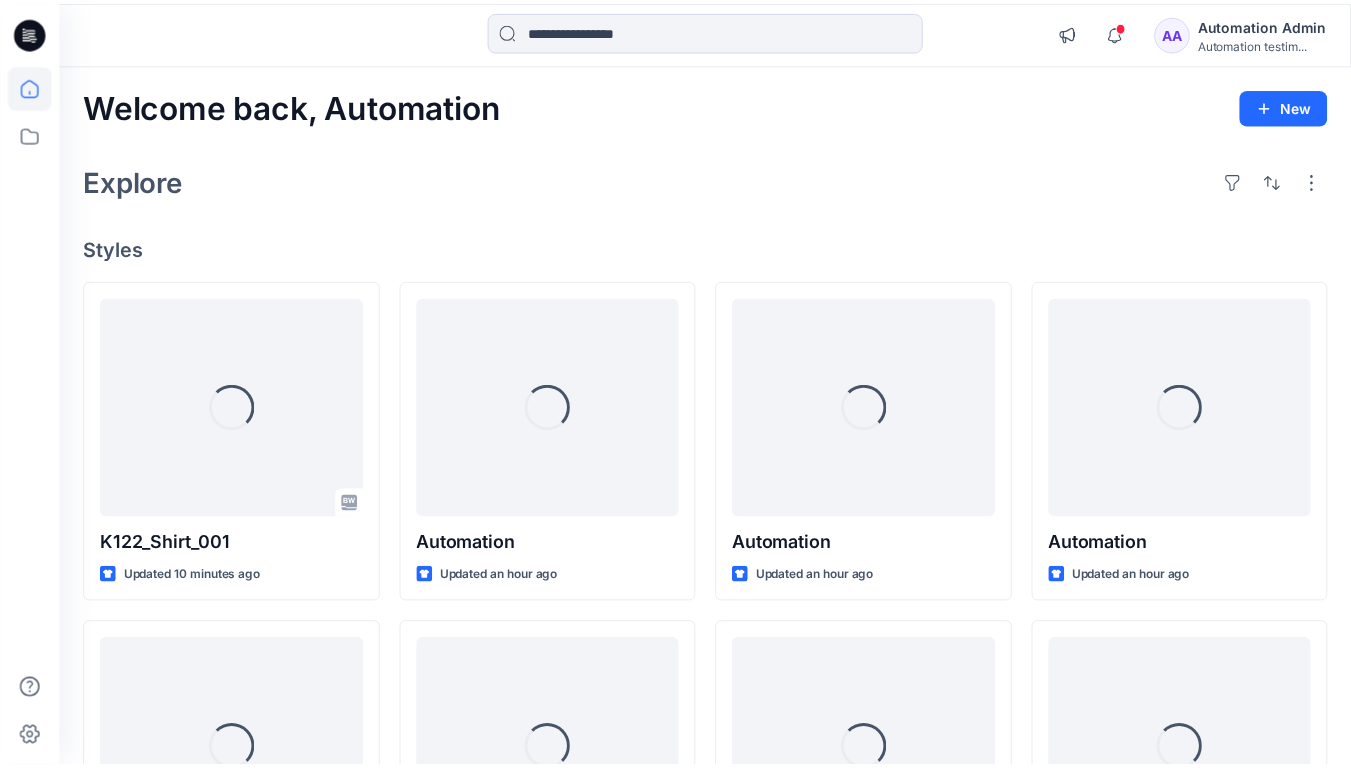 scroll, scrollTop: 0, scrollLeft: 0, axis: both 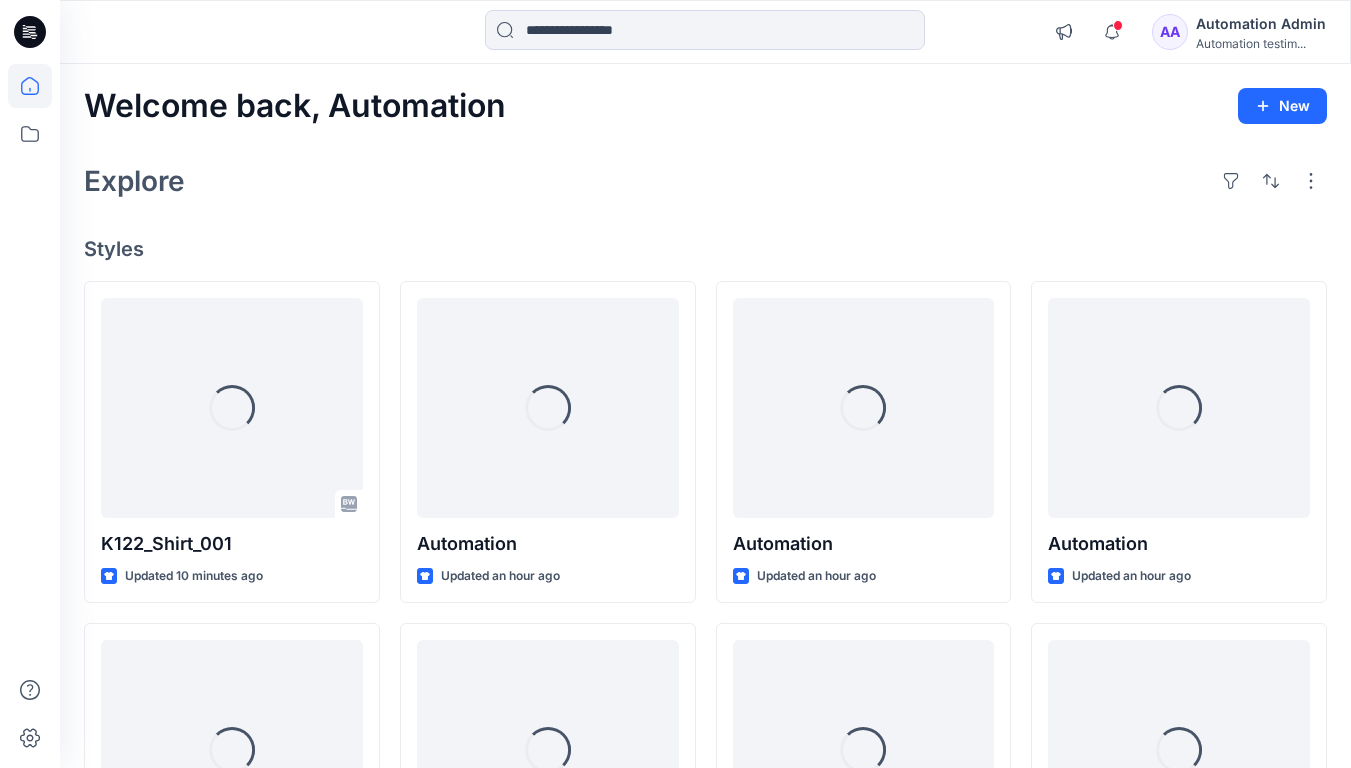click 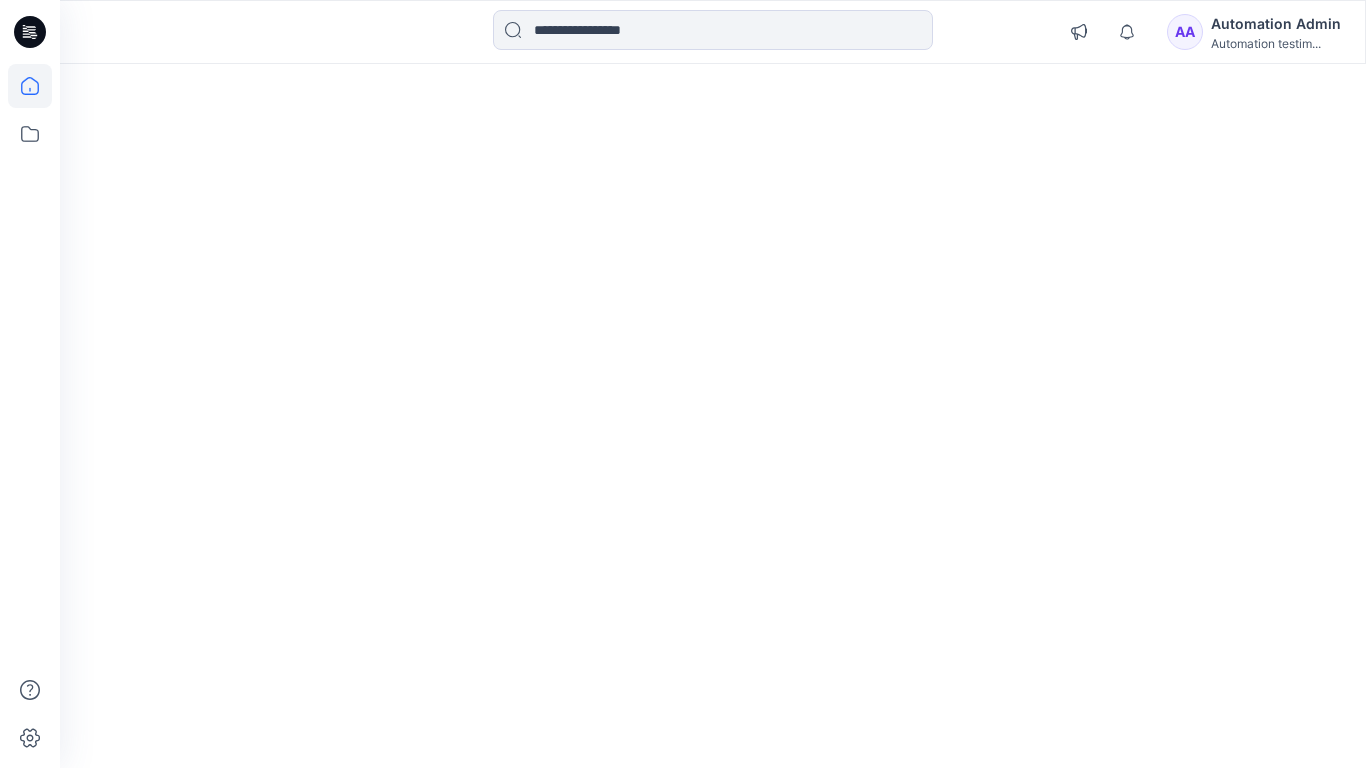 scroll, scrollTop: 0, scrollLeft: 0, axis: both 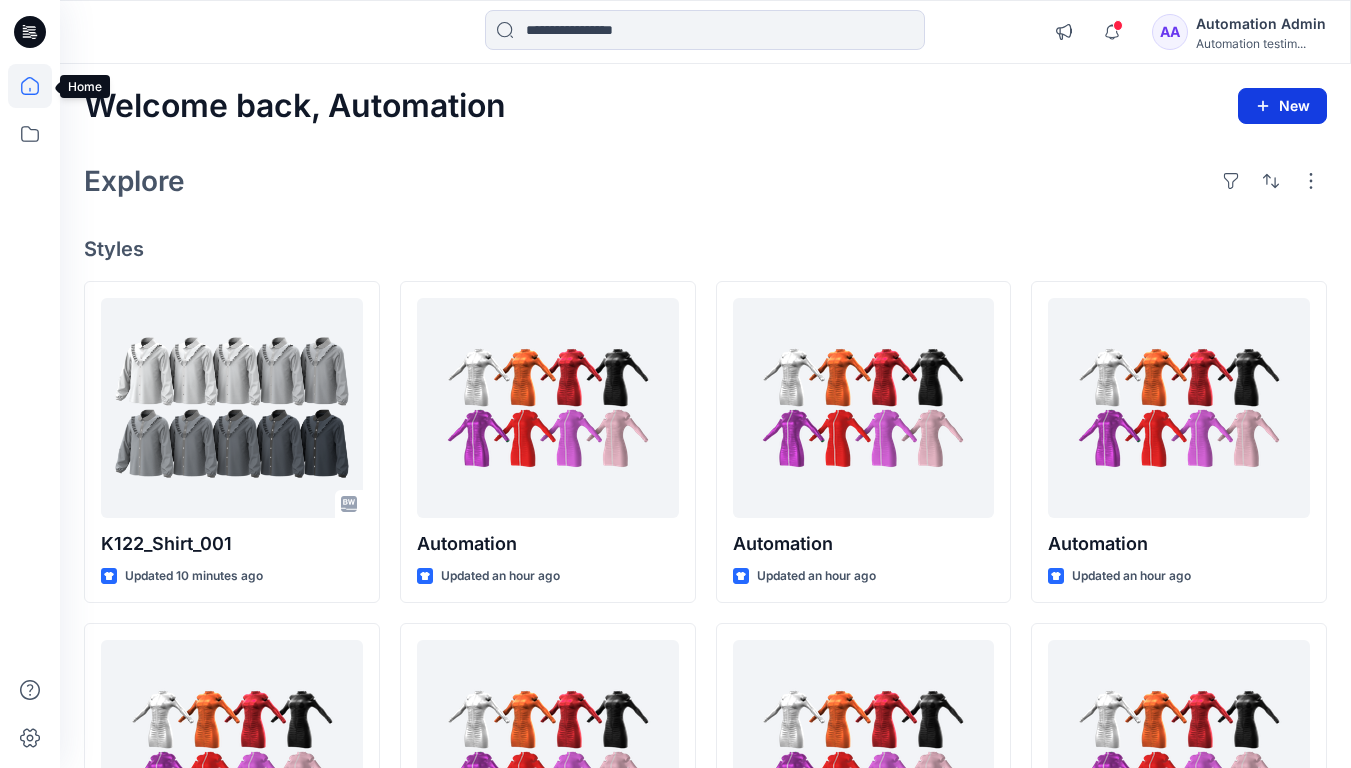 click on "New" at bounding box center [1282, 106] 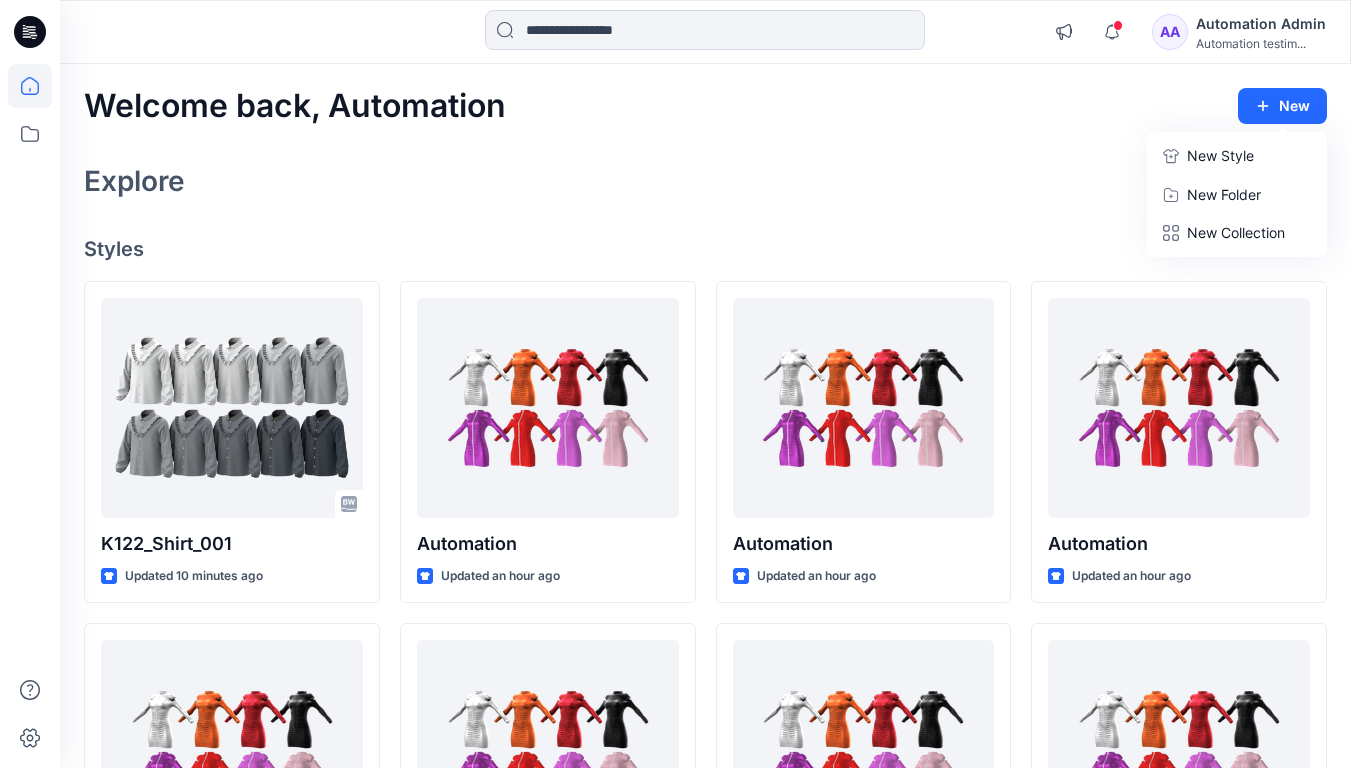 click on "New Style" at bounding box center [1220, 156] 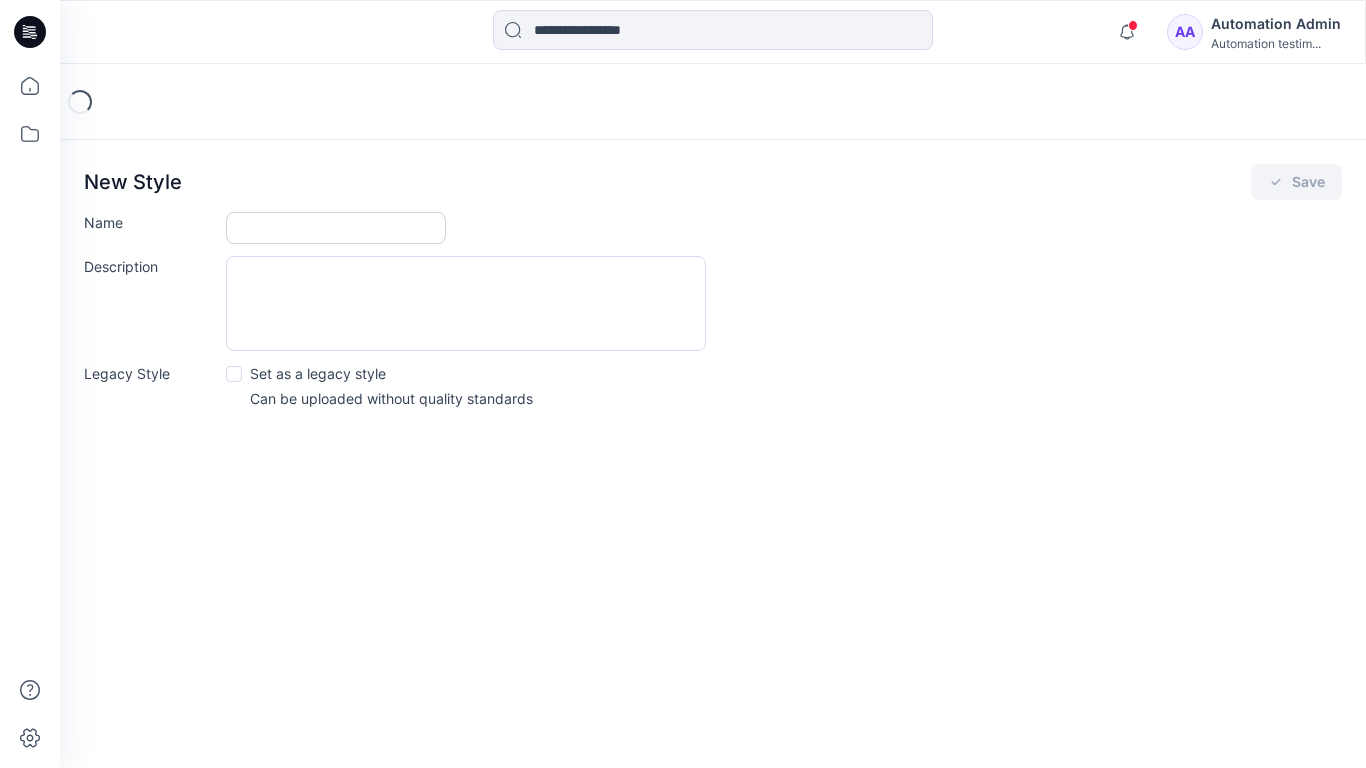 click on "Name" at bounding box center [336, 228] 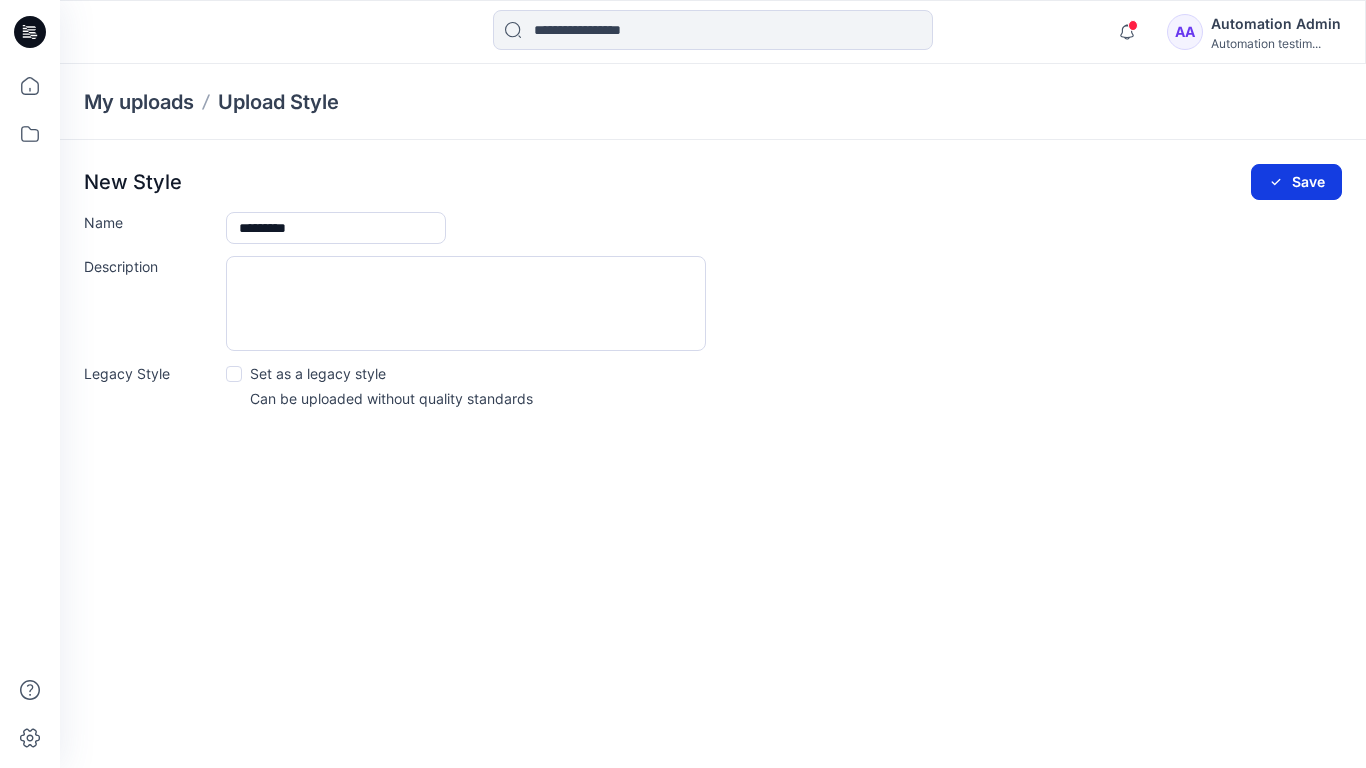 type on "*********" 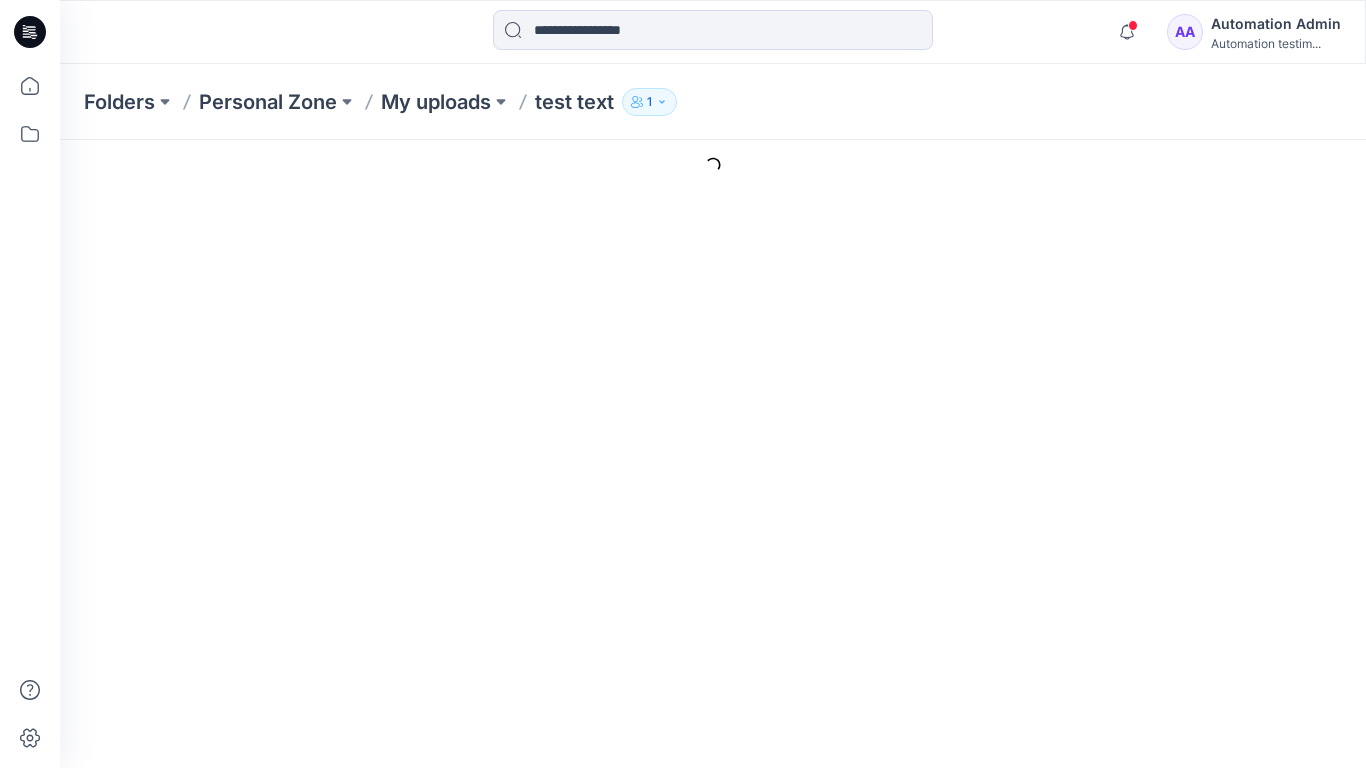 scroll, scrollTop: 110, scrollLeft: 0, axis: vertical 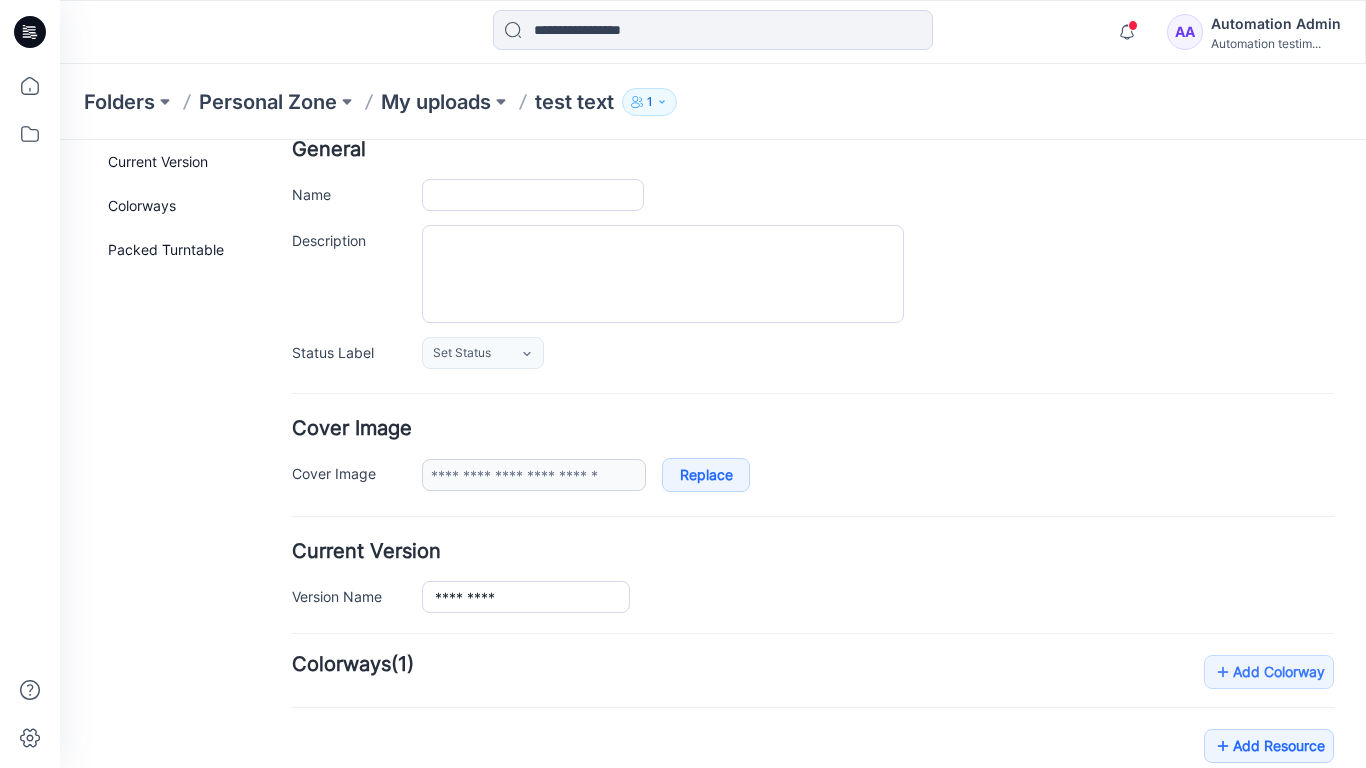 type on "*********" 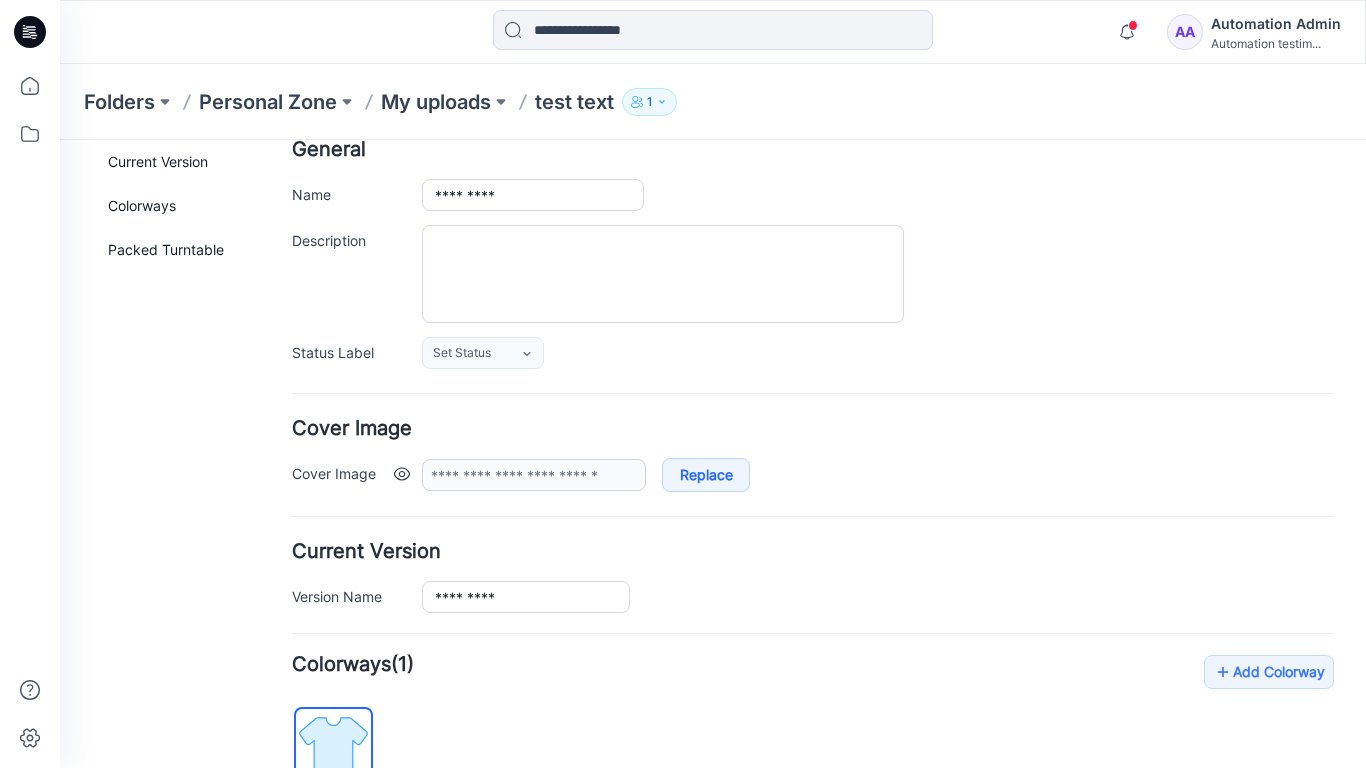 click at bounding box center (402, 474) 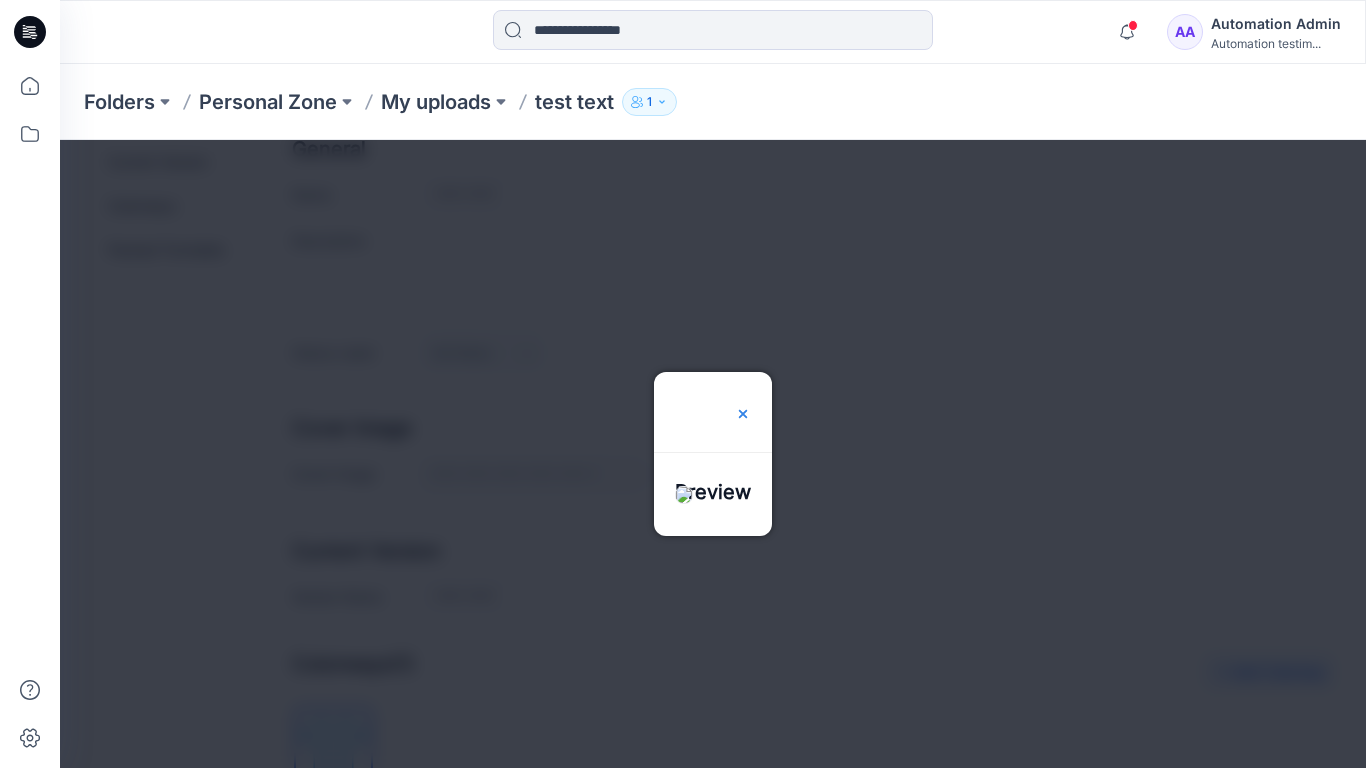 click at bounding box center (743, 414) 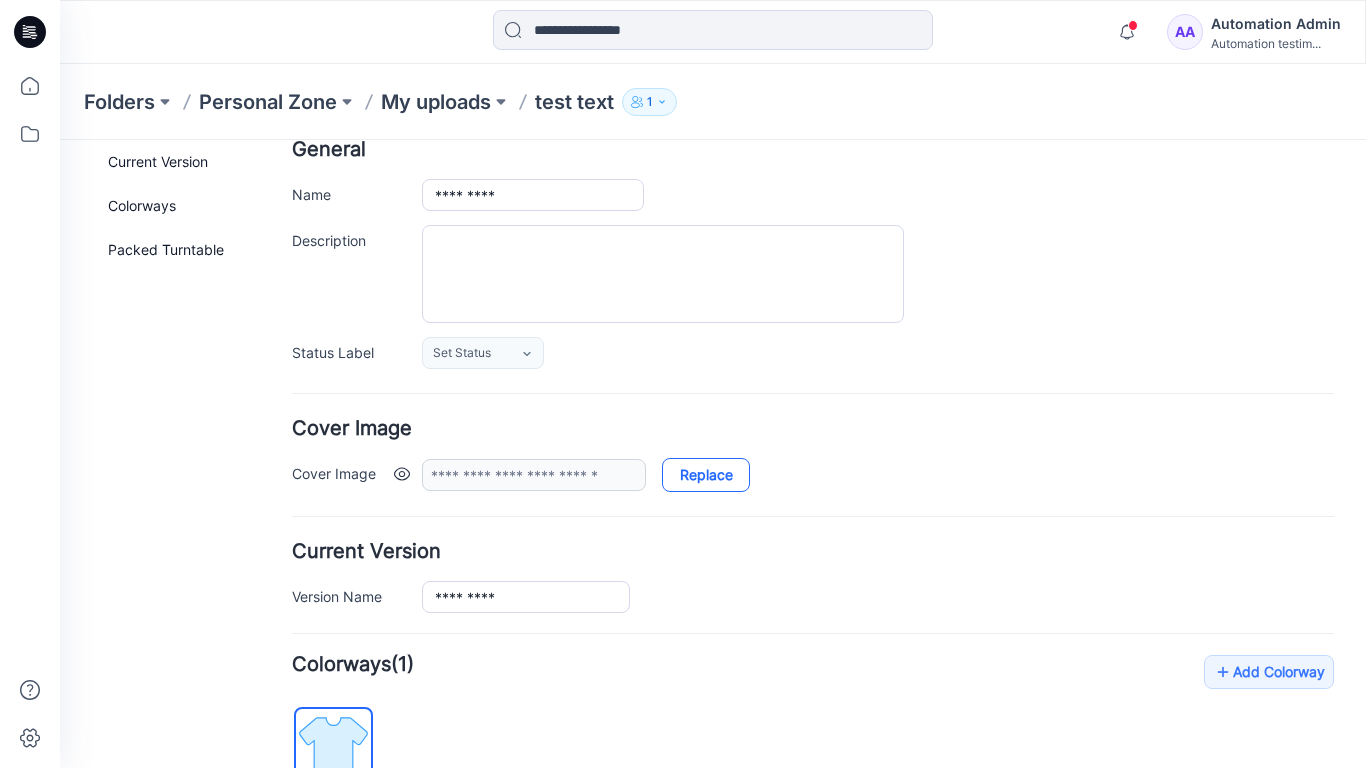 click on "Replace" at bounding box center (706, 475) 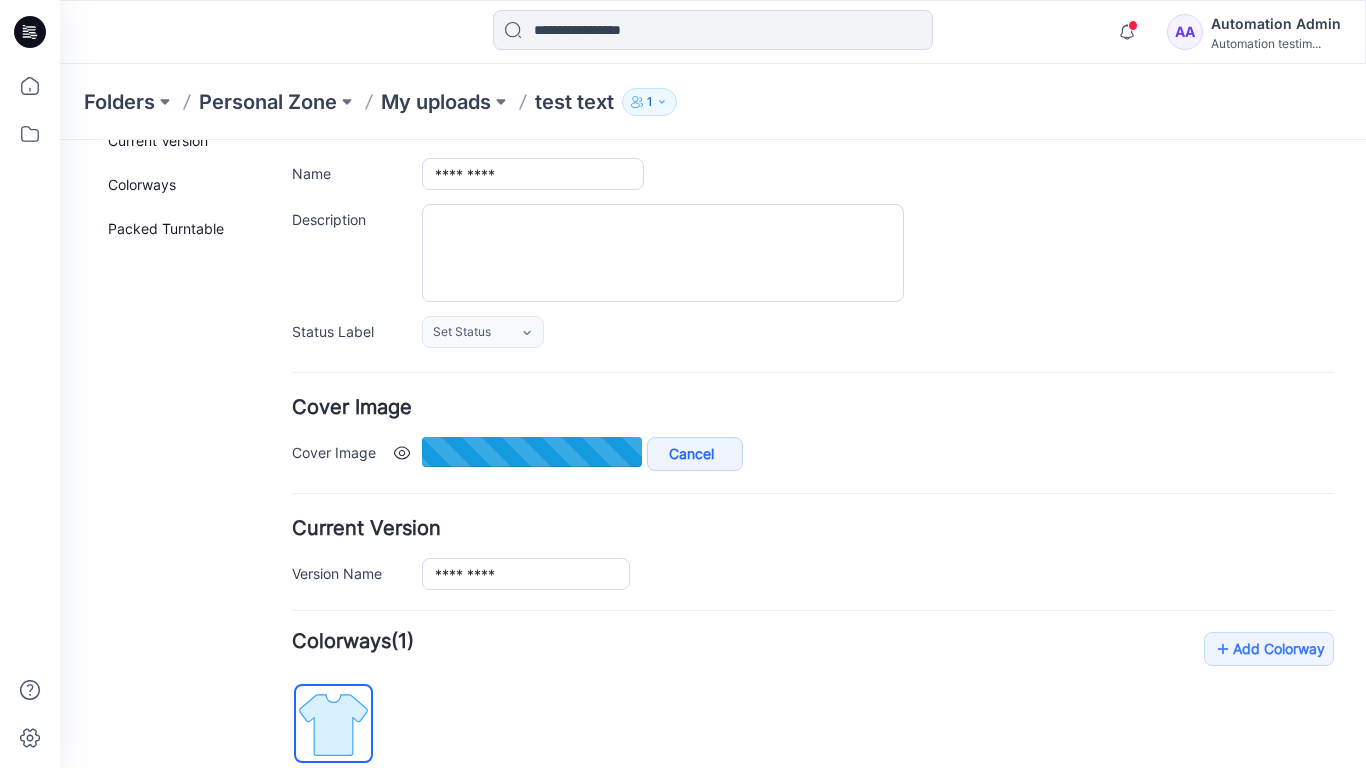 type on "**********" 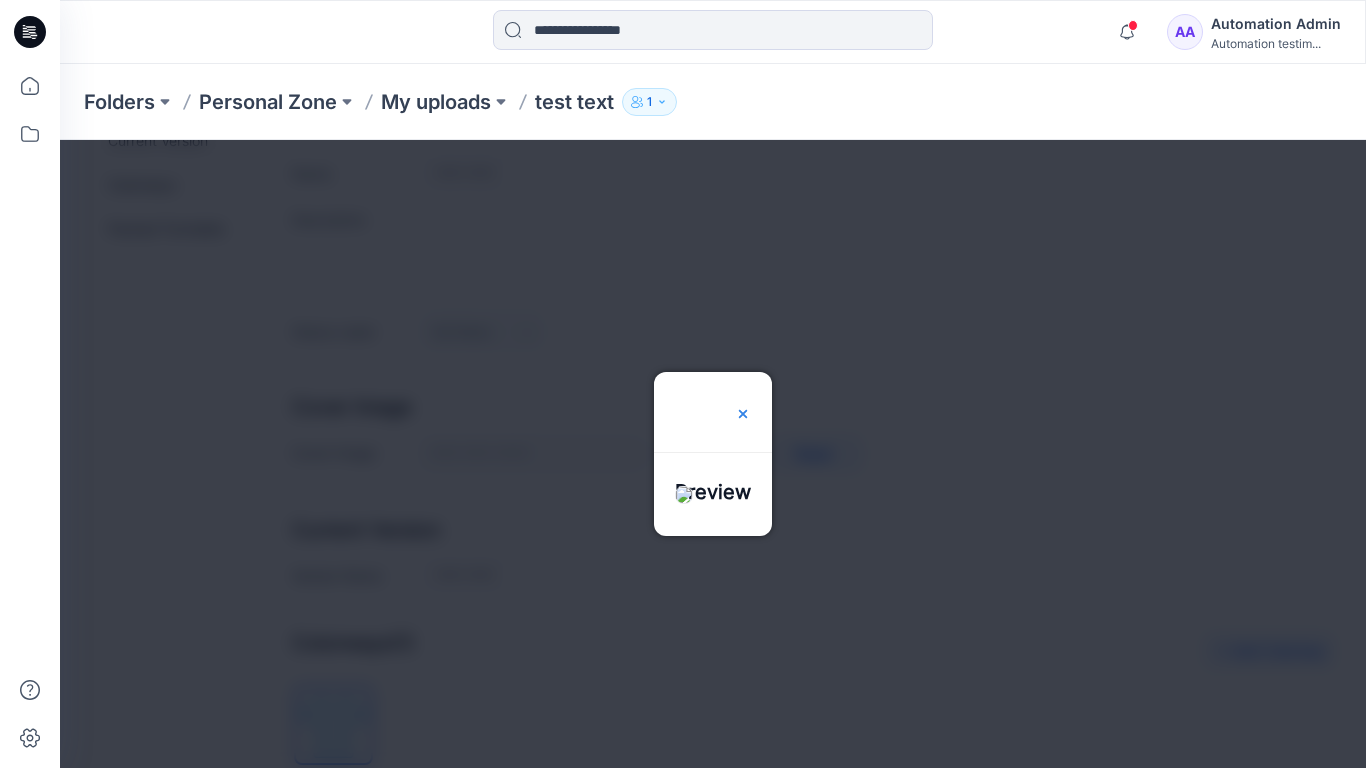 click at bounding box center (743, 414) 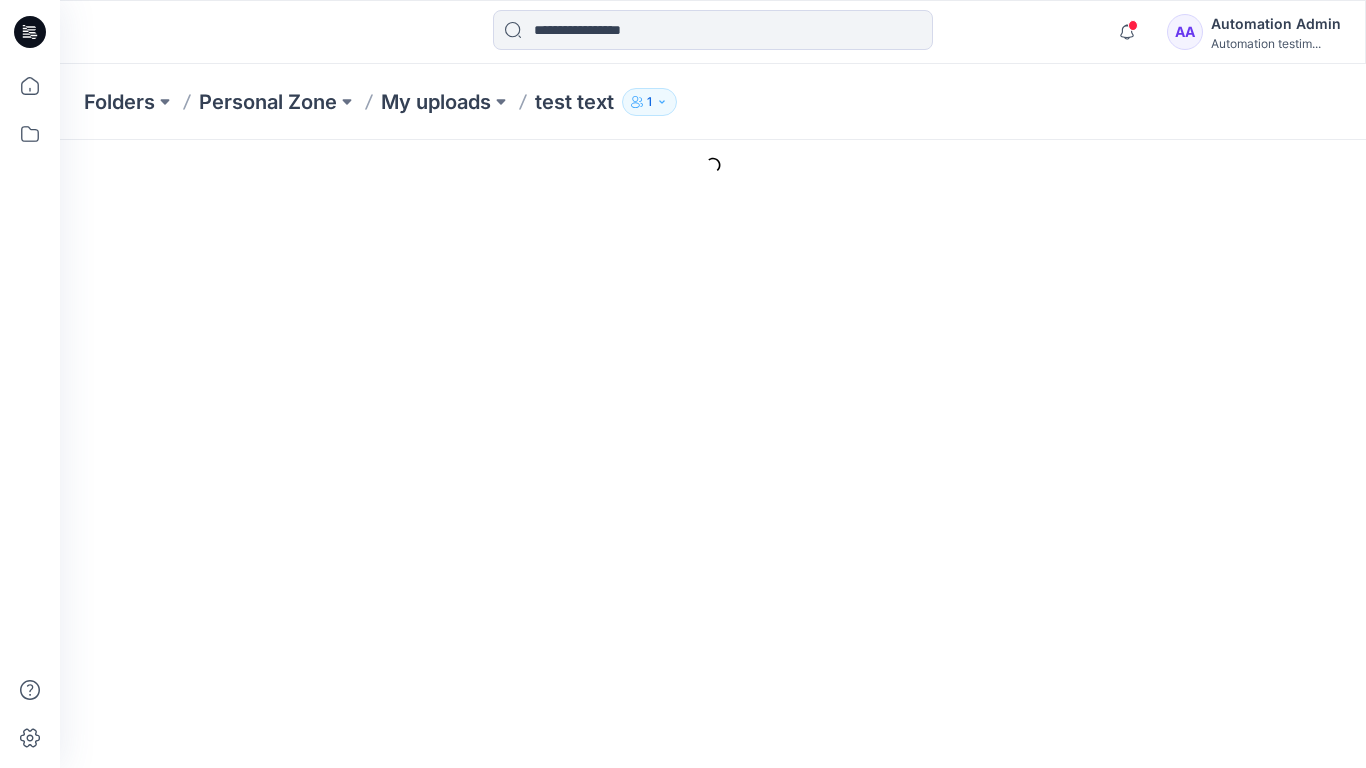 scroll, scrollTop: 0, scrollLeft: 0, axis: both 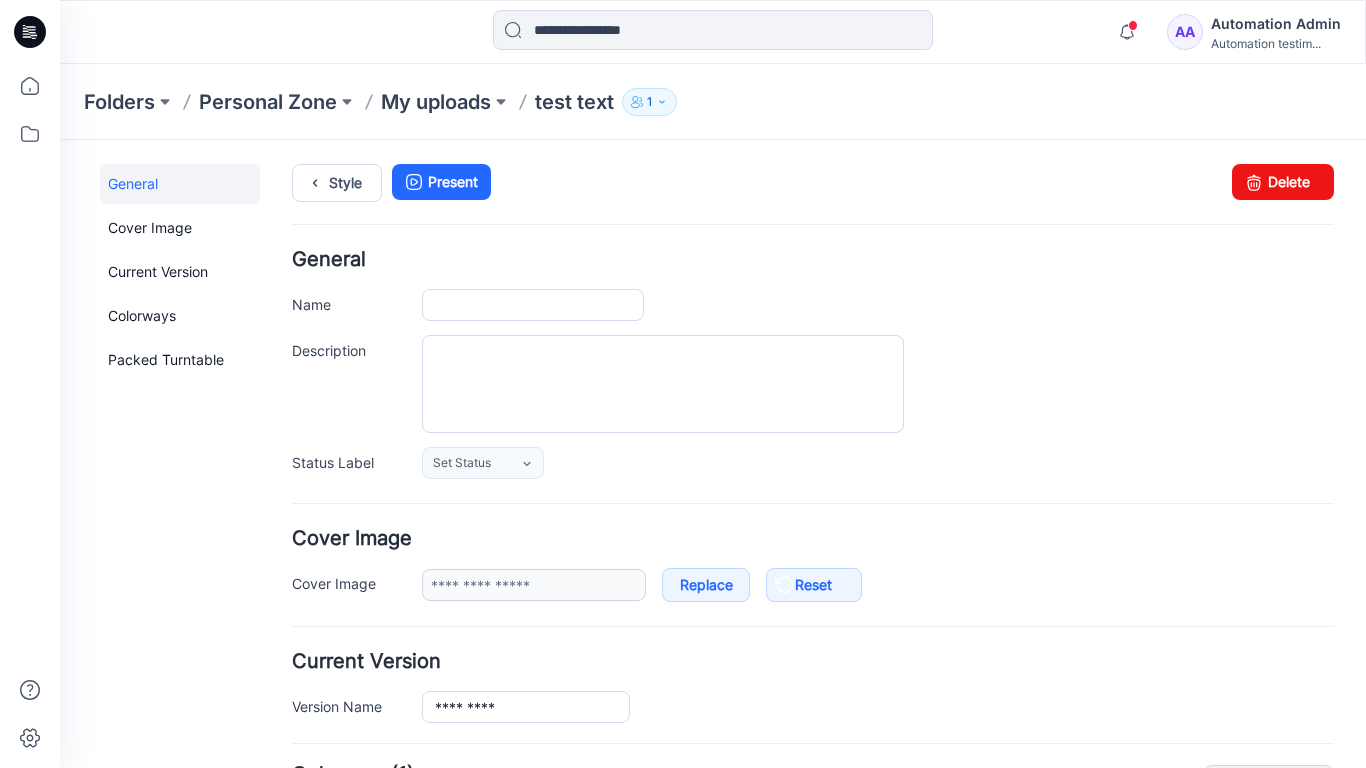 type on "*********" 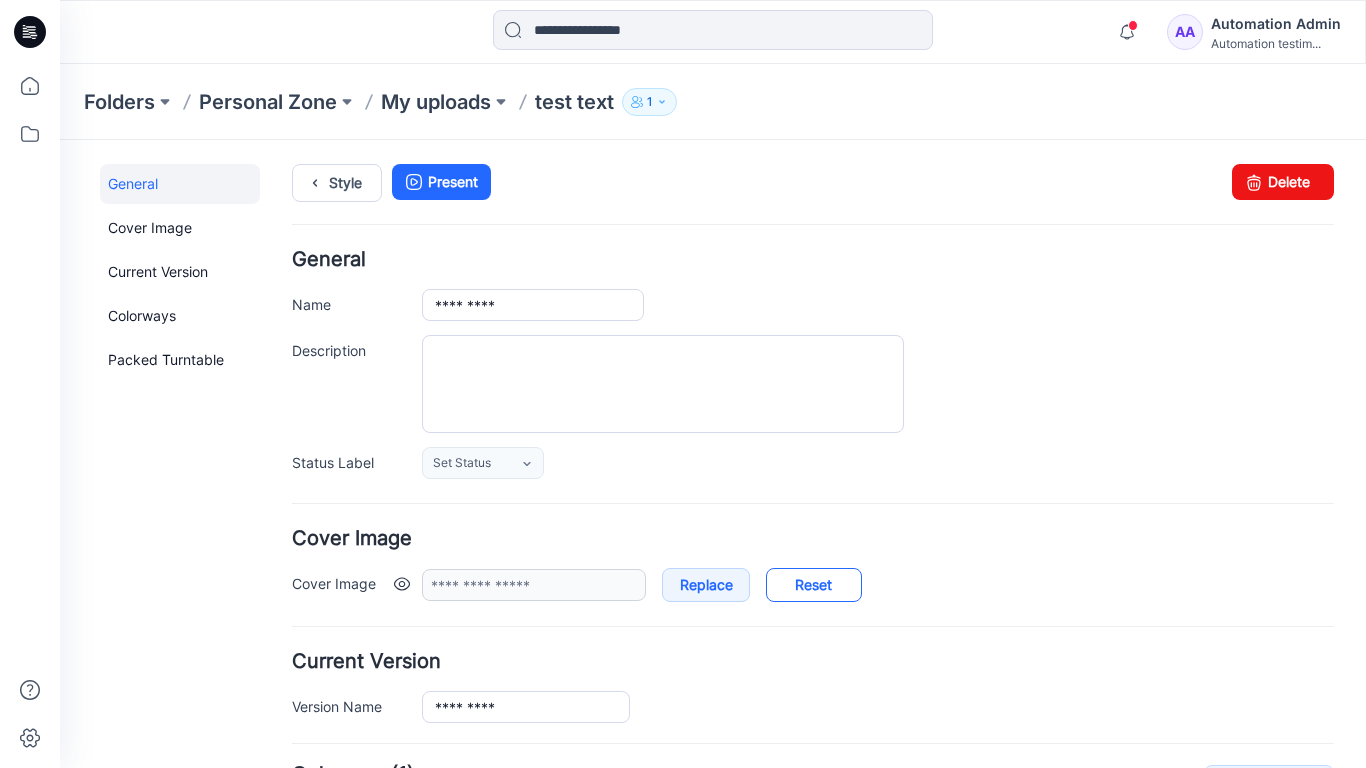click on "Reset" at bounding box center (814, 585) 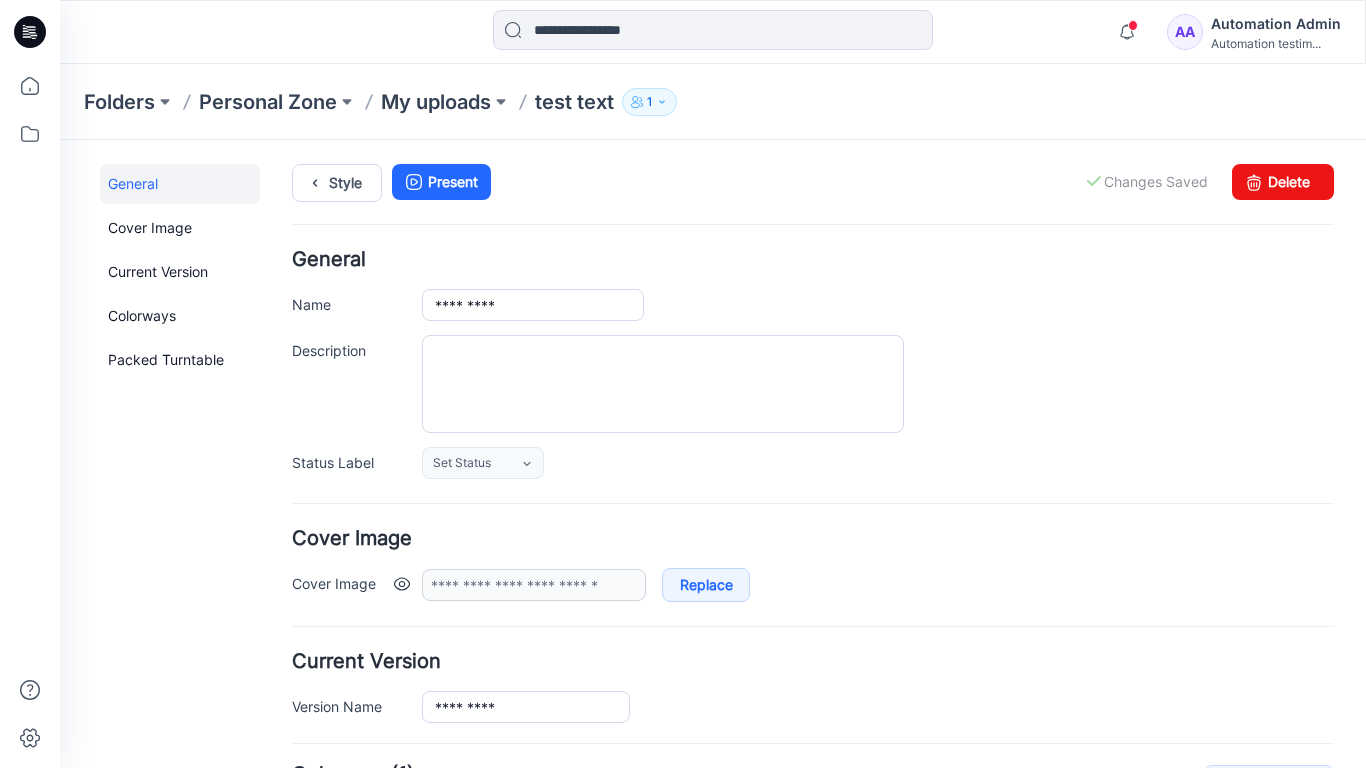 click at bounding box center (402, 584) 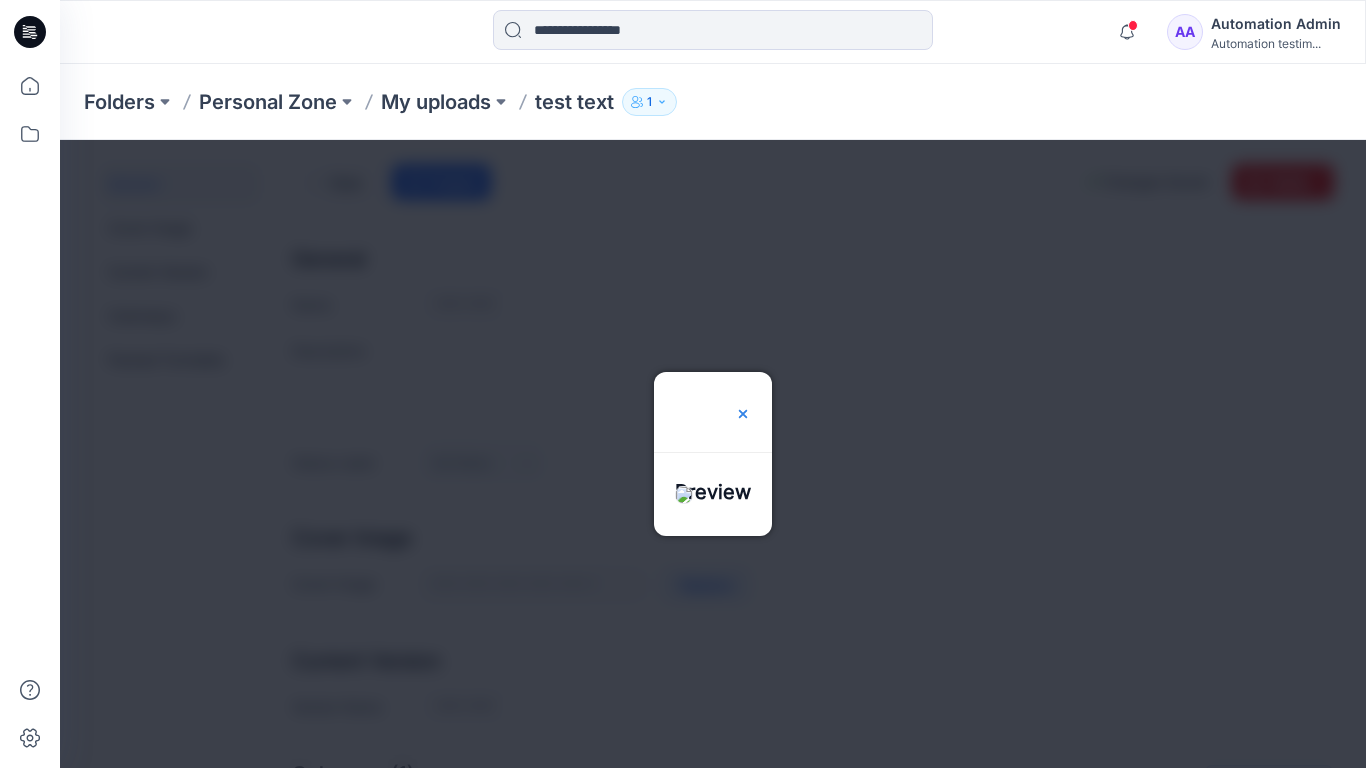 click at bounding box center [743, 414] 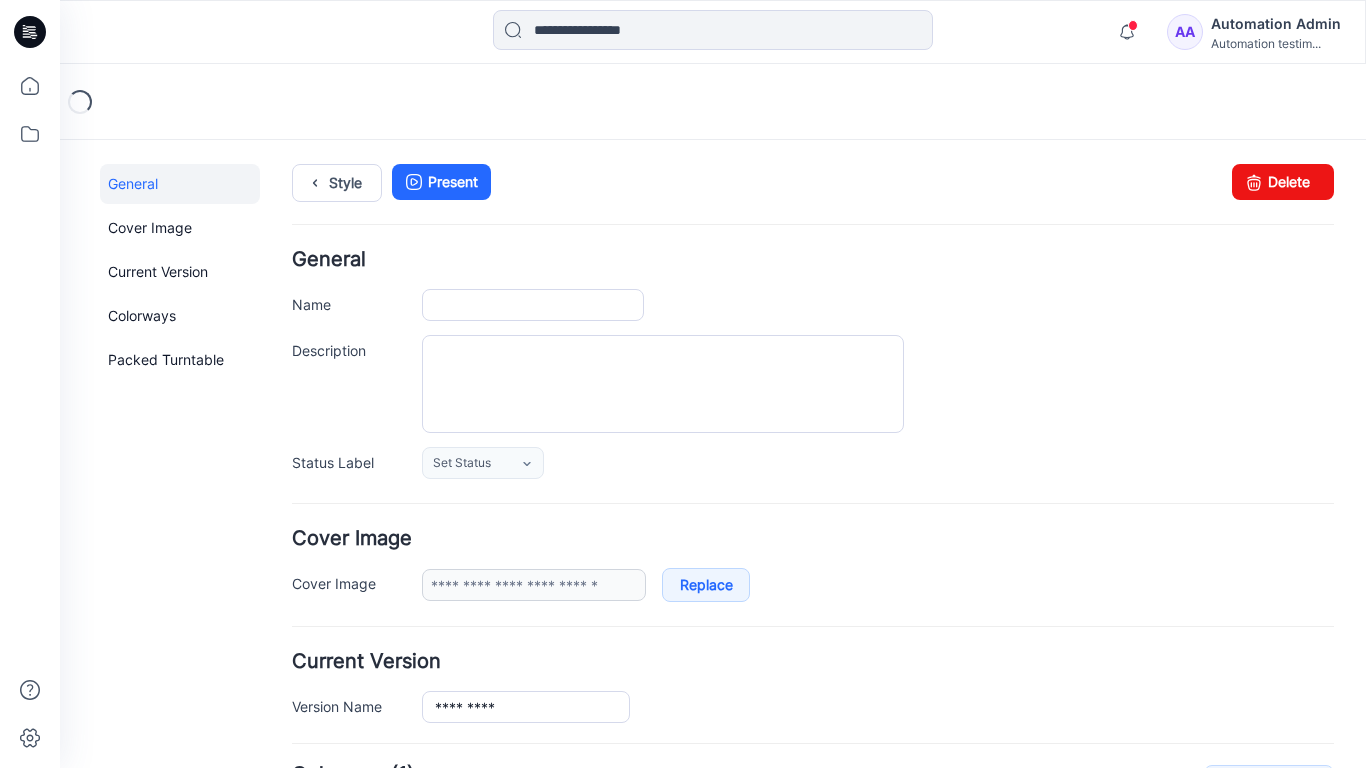 scroll, scrollTop: 0, scrollLeft: 0, axis: both 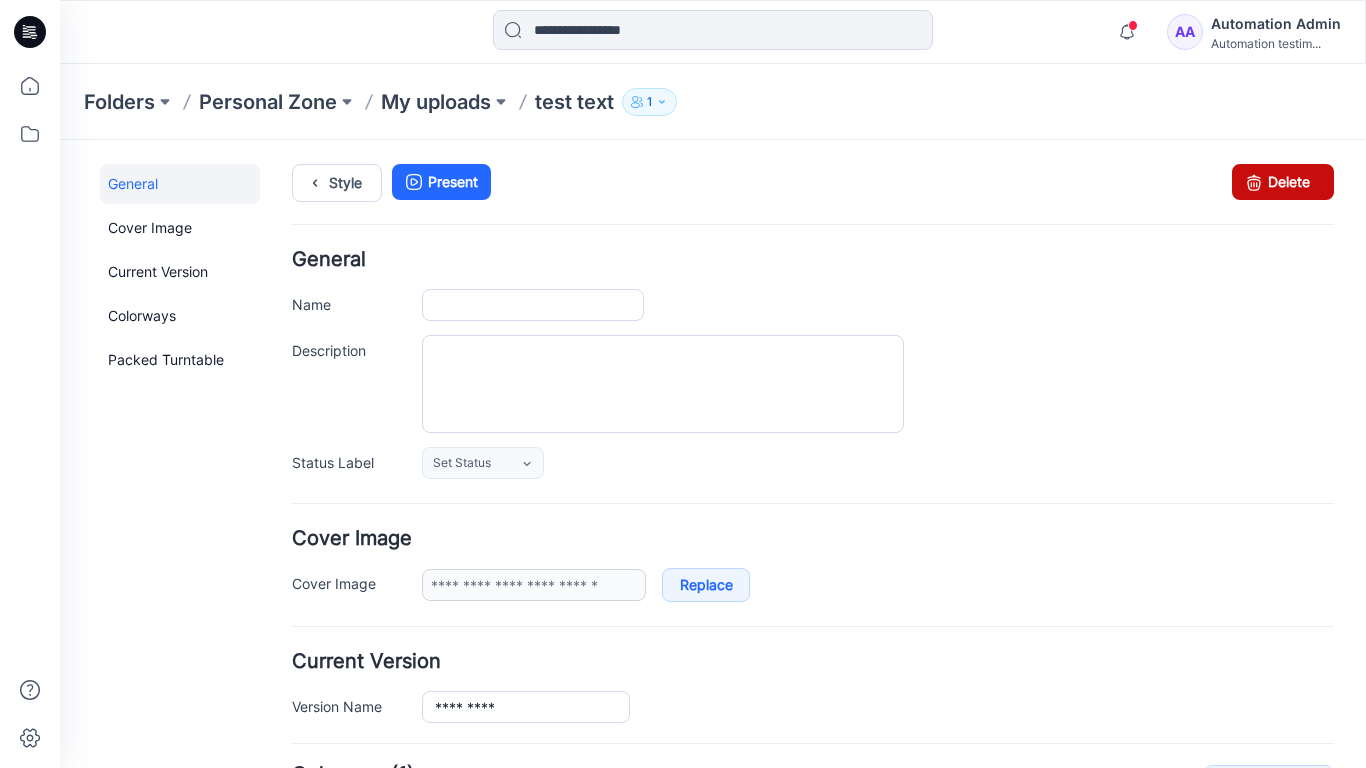 type on "*********" 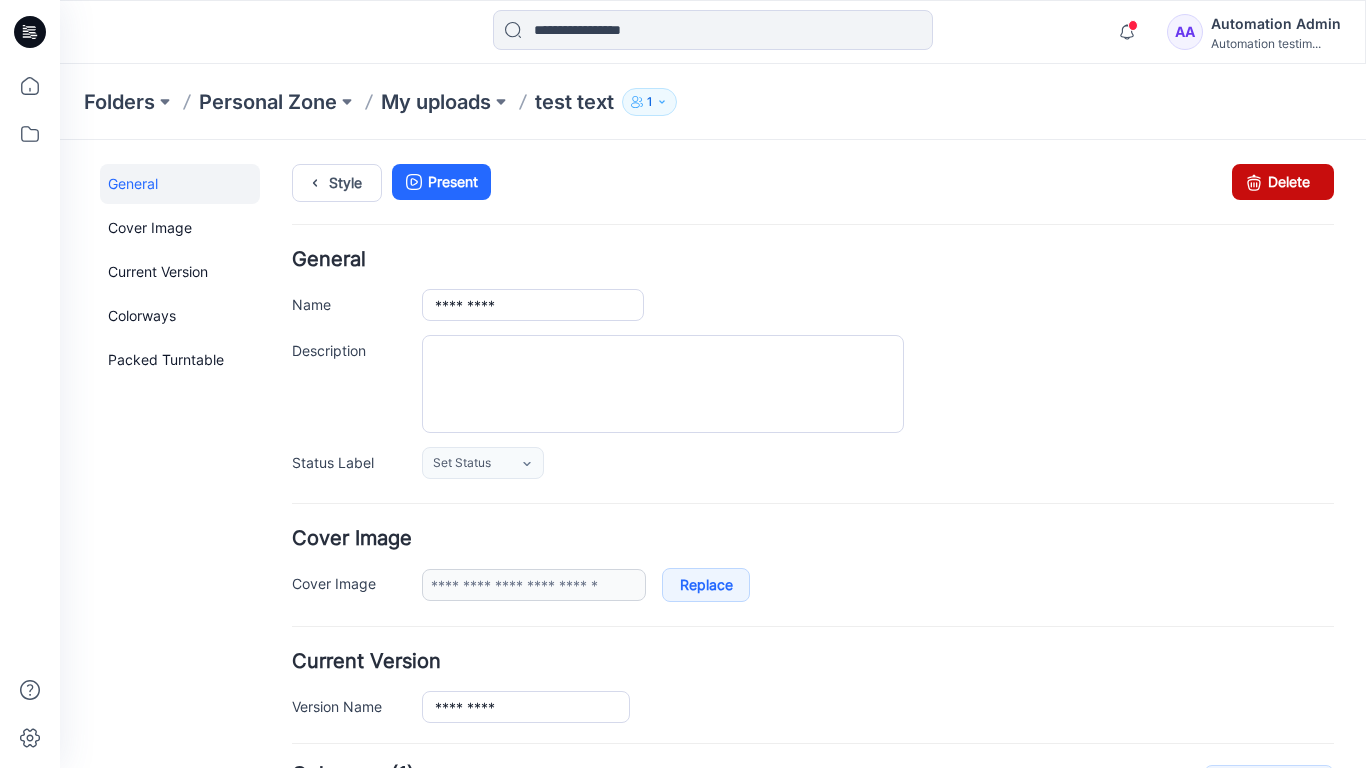 click on "Delete" at bounding box center [1283, 182] 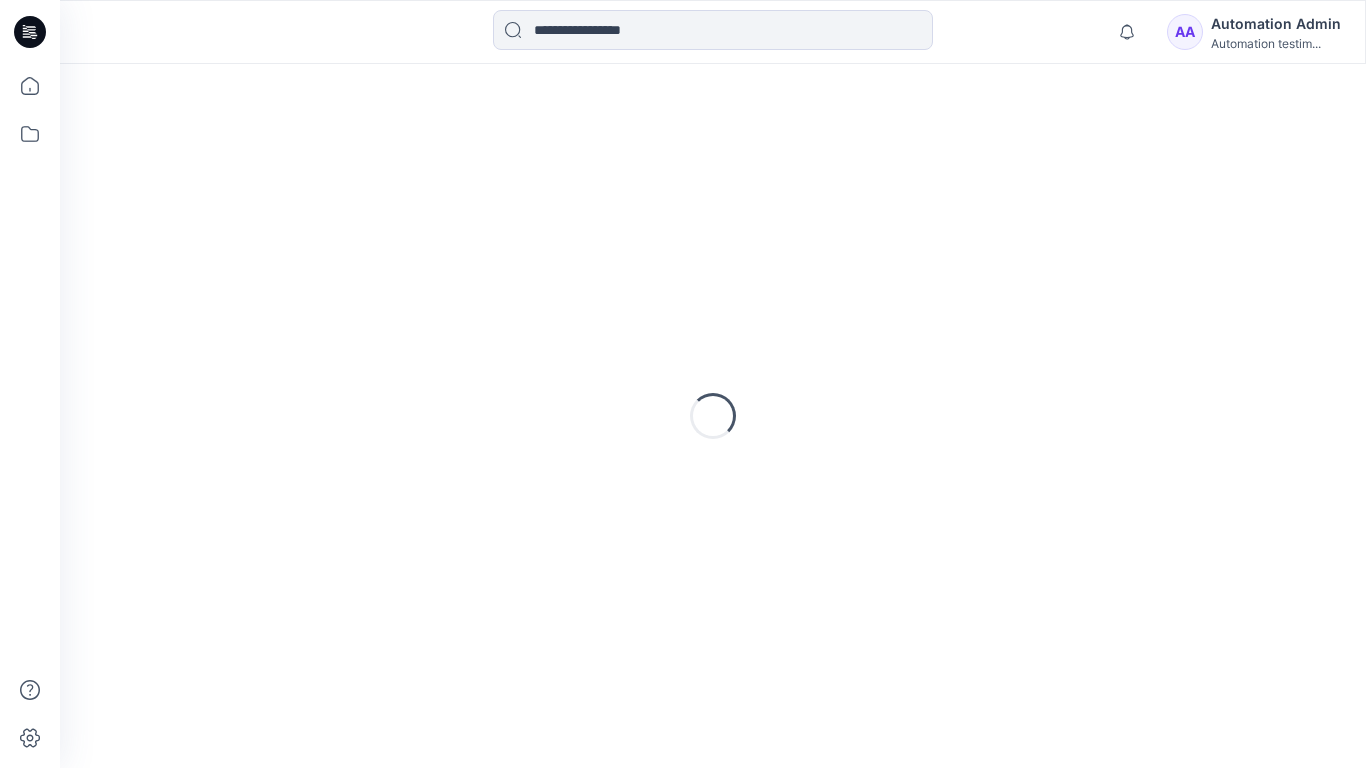 scroll, scrollTop: 0, scrollLeft: 0, axis: both 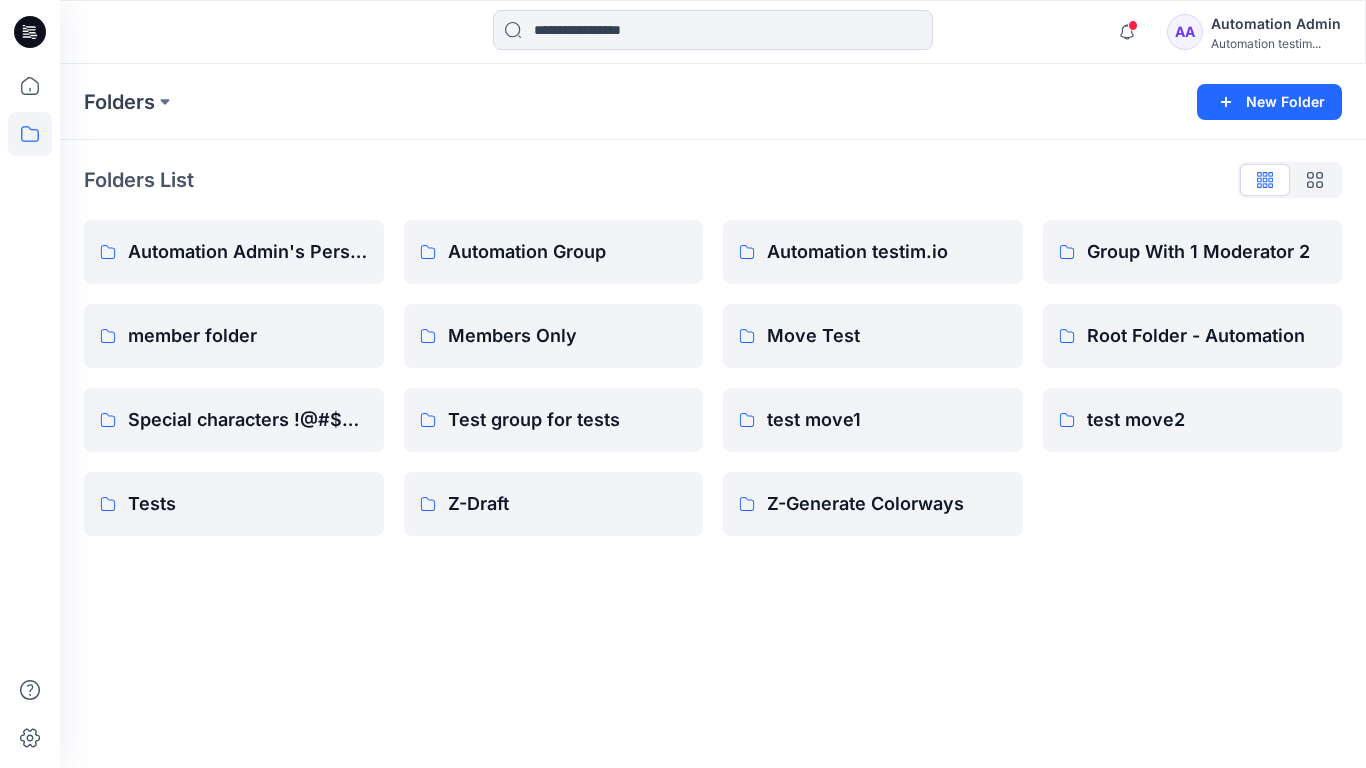click on "AA Automation Admin Automation testim..." at bounding box center [1254, 32] 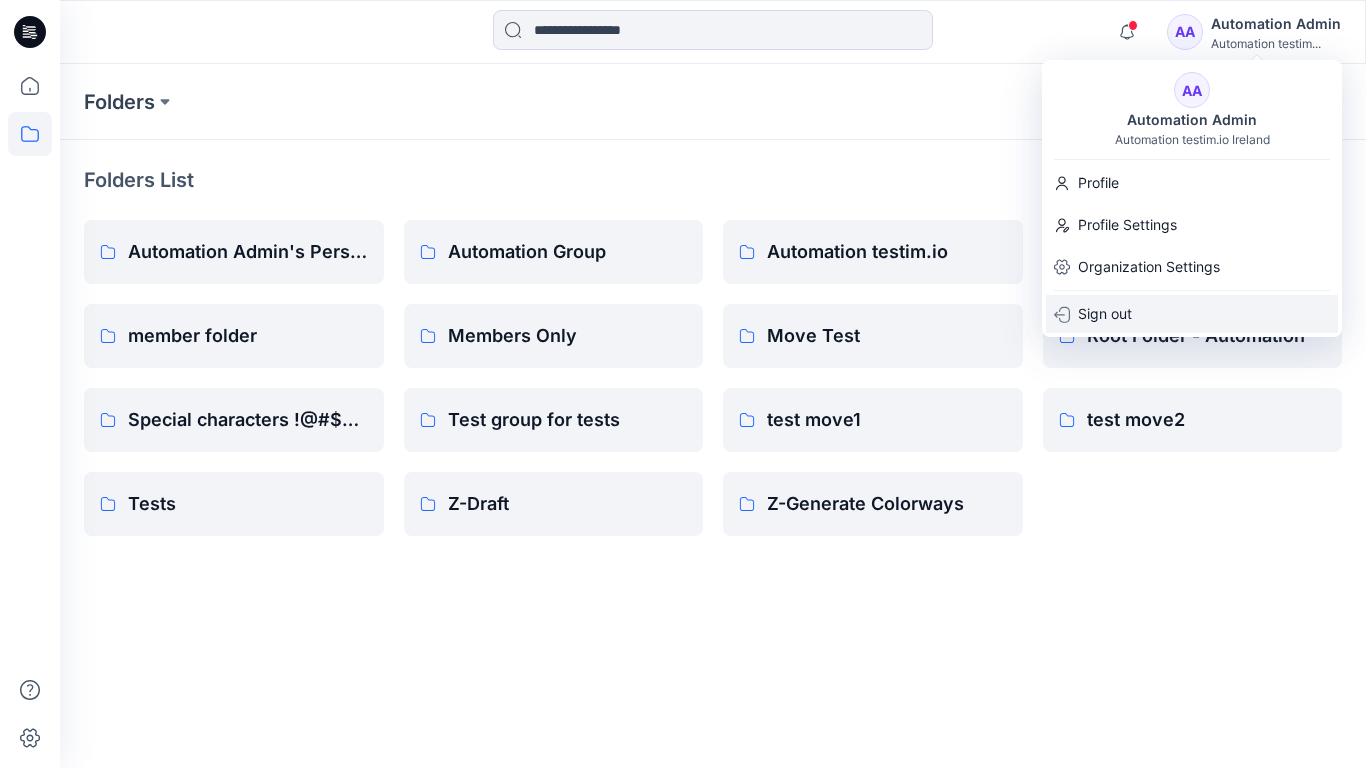 click on "Sign out" at bounding box center (1192, 314) 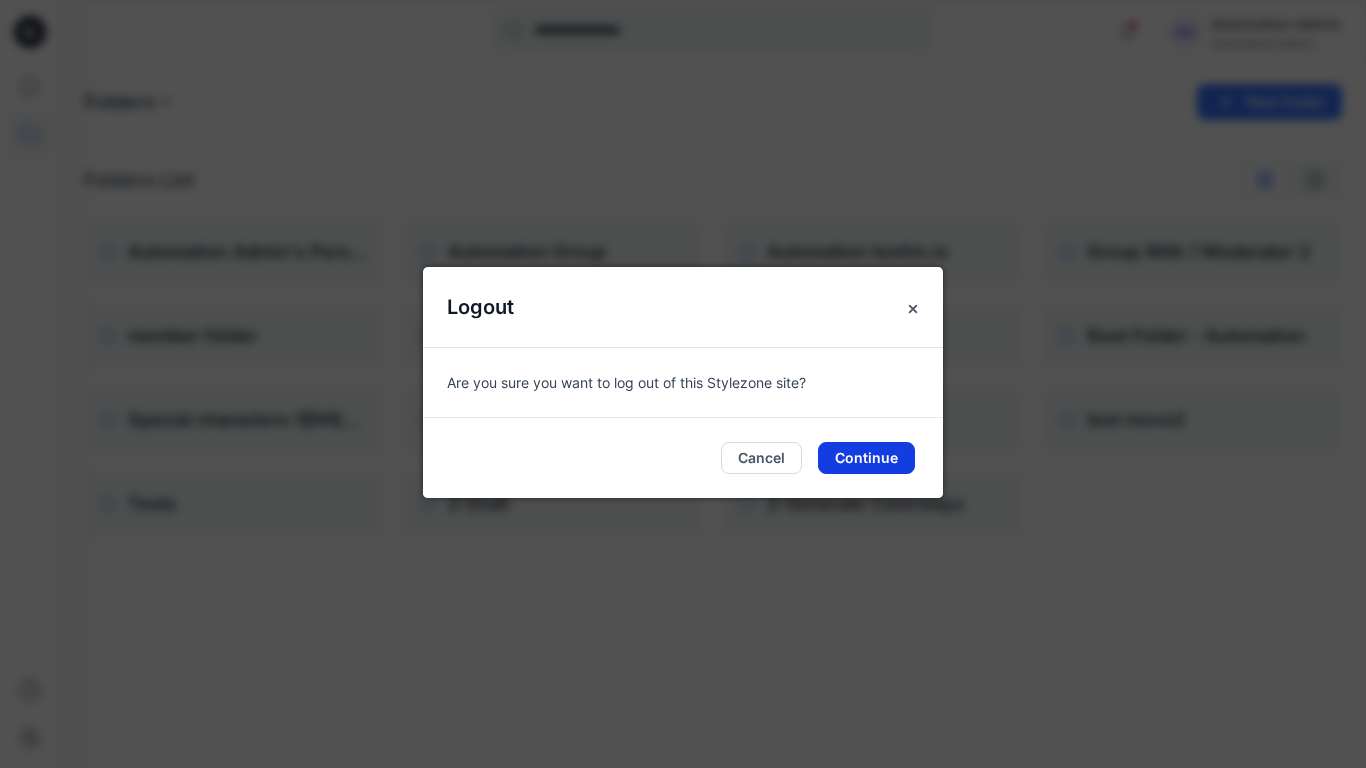 click on "Continue" at bounding box center (866, 458) 